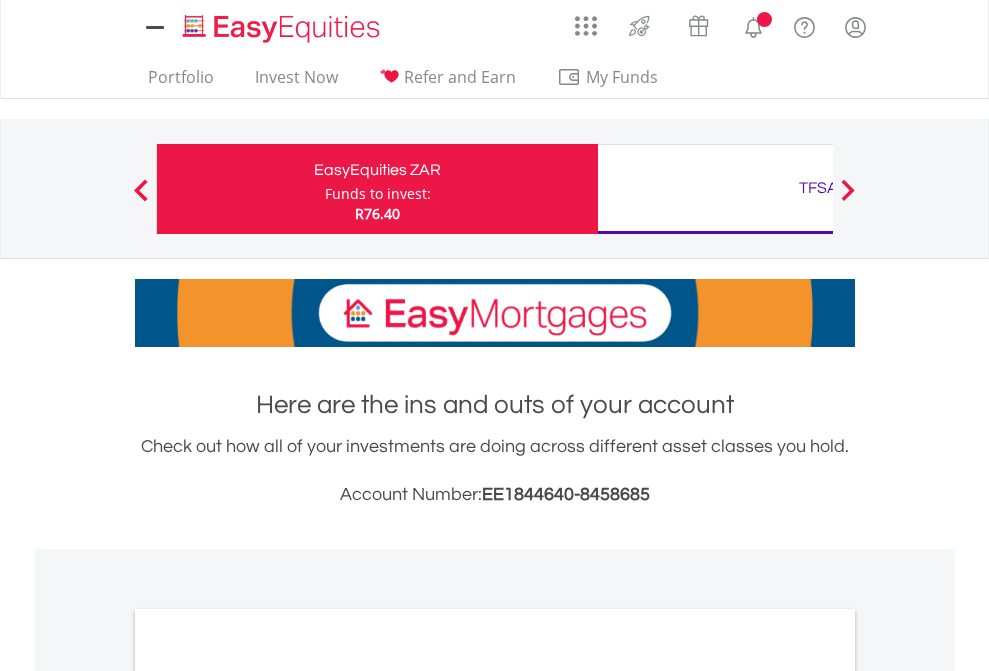 scroll, scrollTop: 0, scrollLeft: 0, axis: both 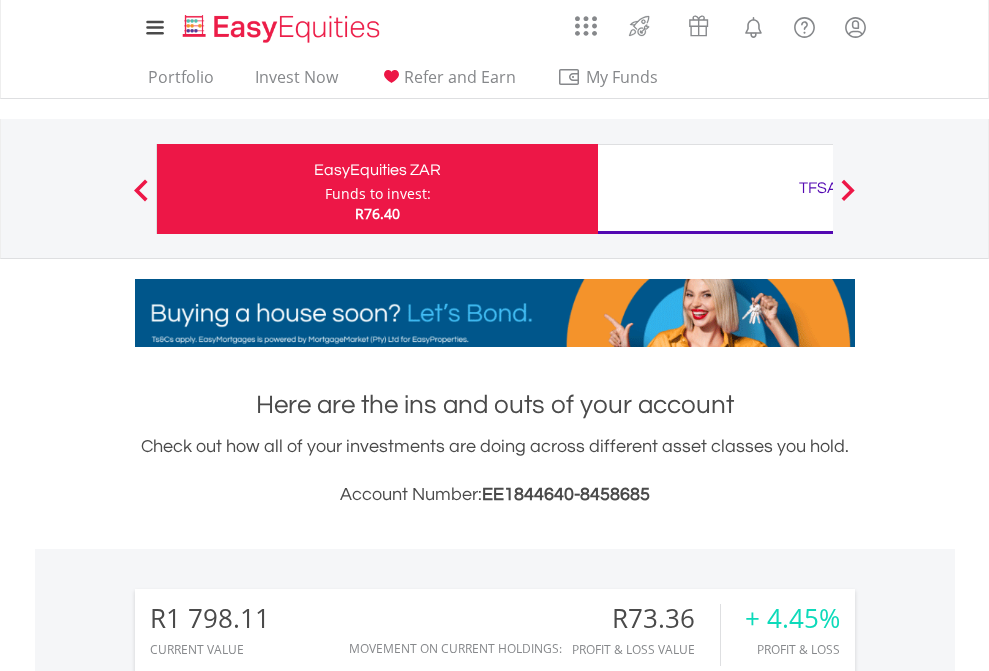 click on "Funds to invest:" at bounding box center (378, 194) 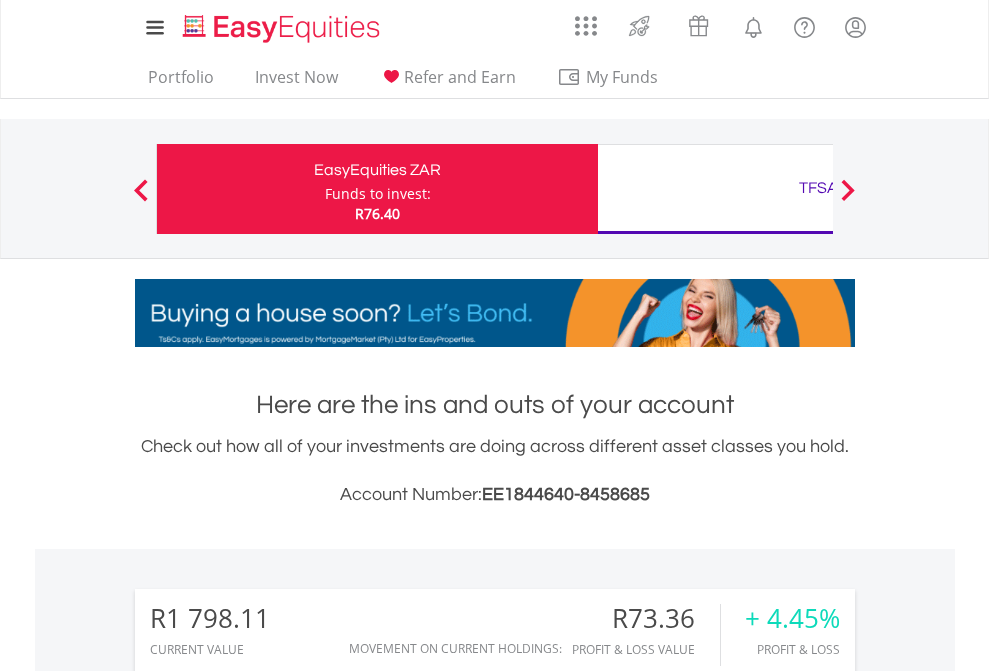 scroll, scrollTop: 999808, scrollLeft: 999687, axis: both 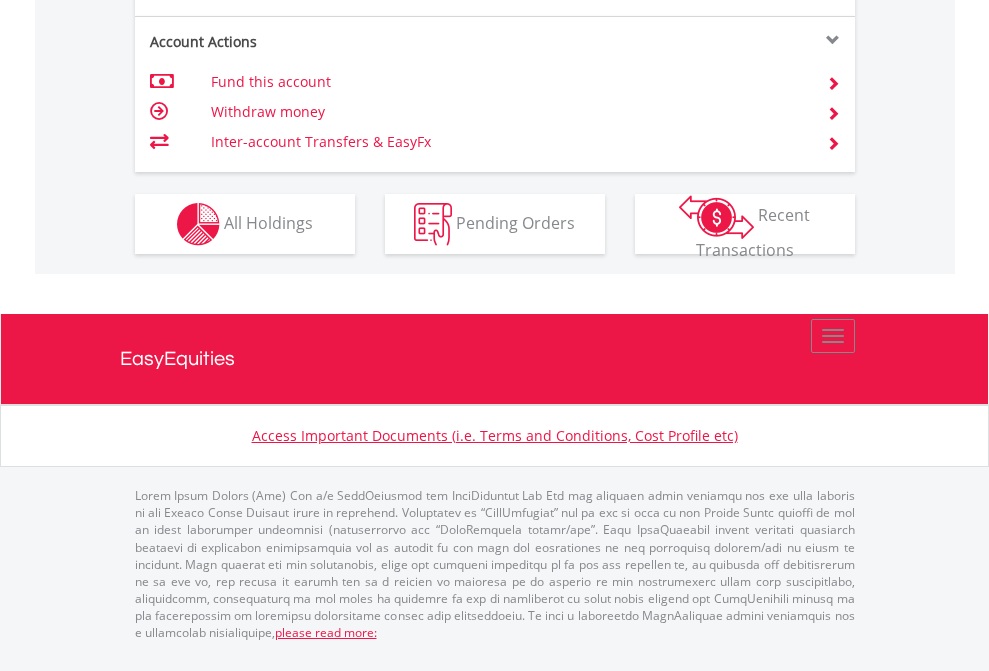 click on "Investment types" at bounding box center (706, -337) 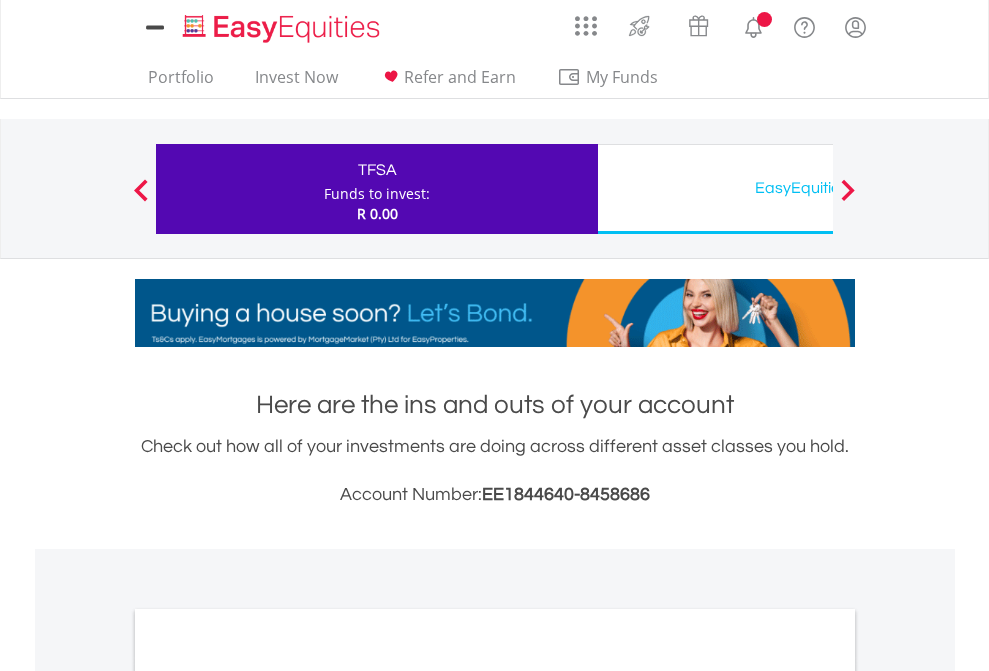 scroll, scrollTop: 0, scrollLeft: 0, axis: both 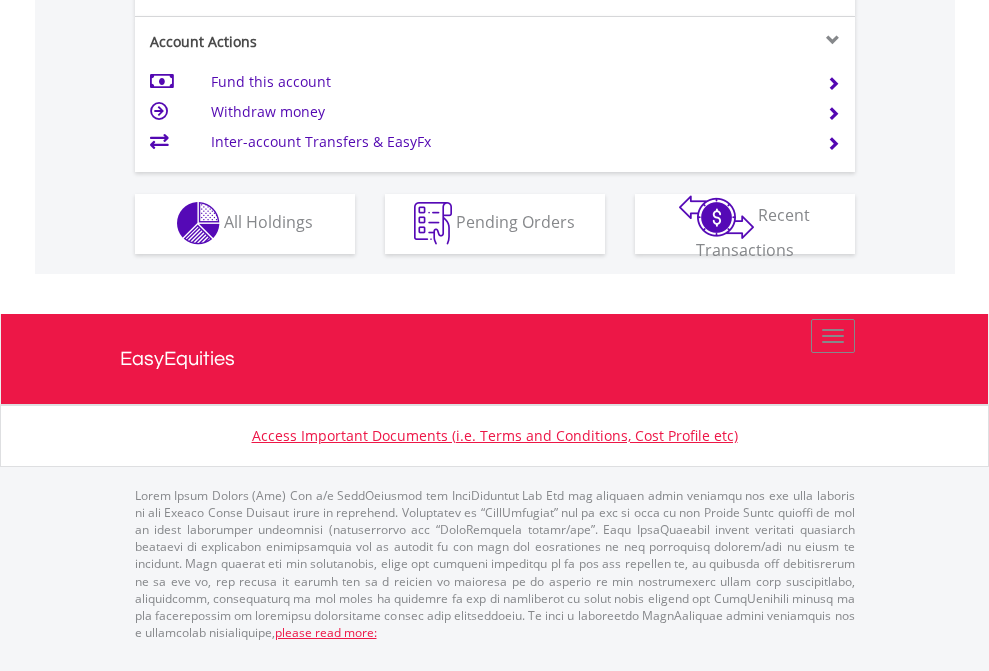 click on "Investment types" at bounding box center [706, -353] 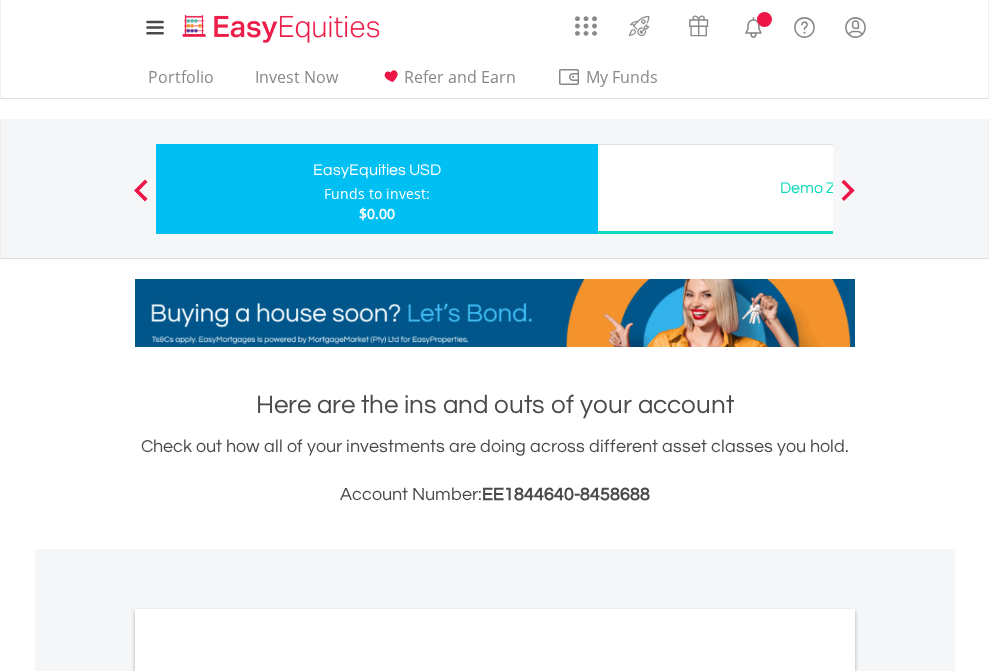 scroll, scrollTop: 0, scrollLeft: 0, axis: both 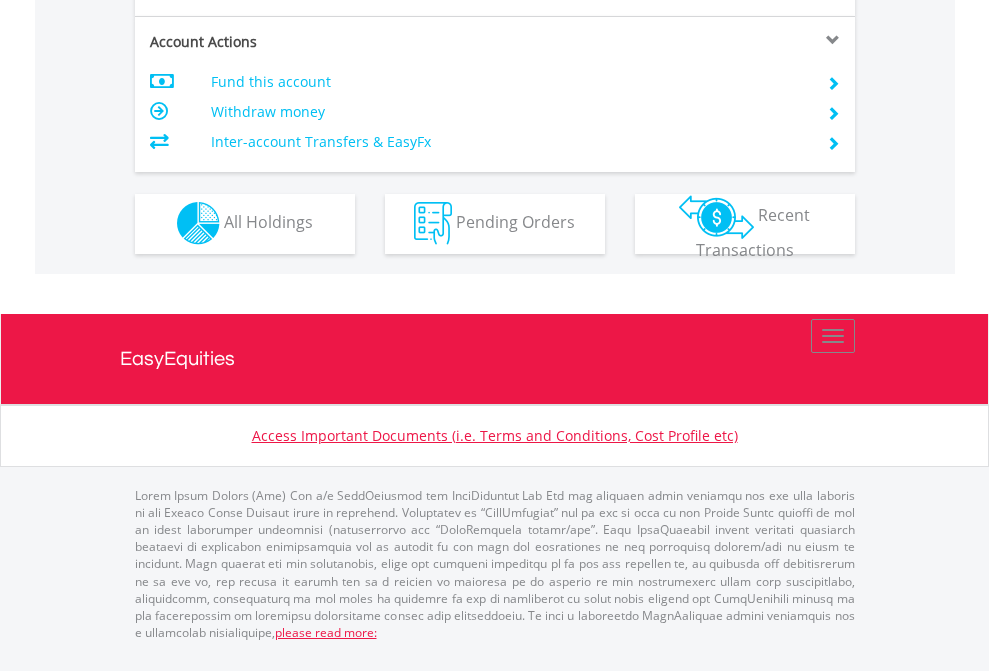 click on "Investment types" at bounding box center [706, -353] 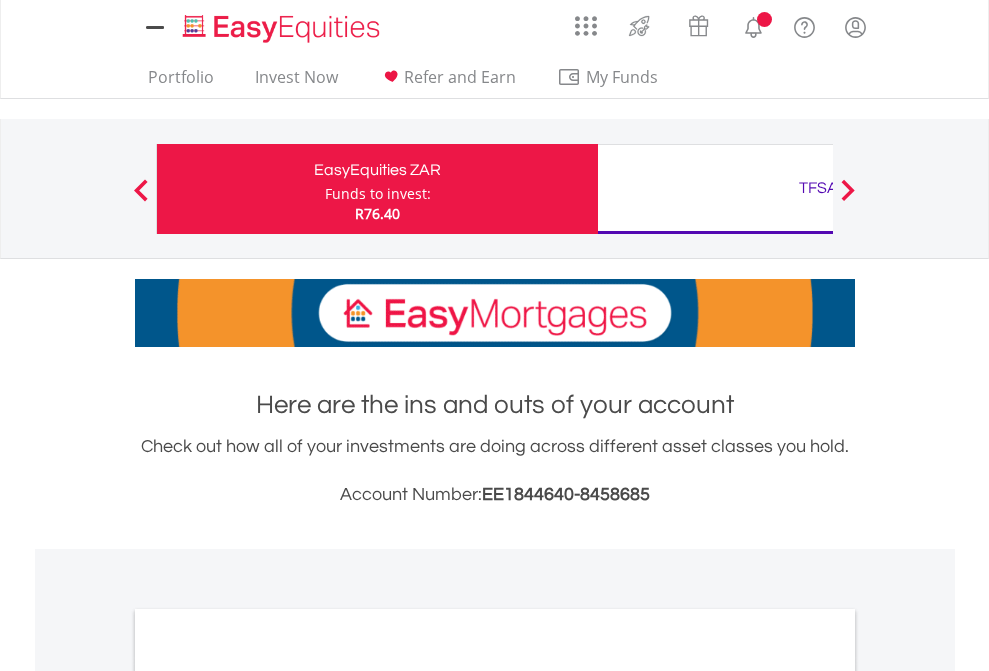 scroll, scrollTop: 0, scrollLeft: 0, axis: both 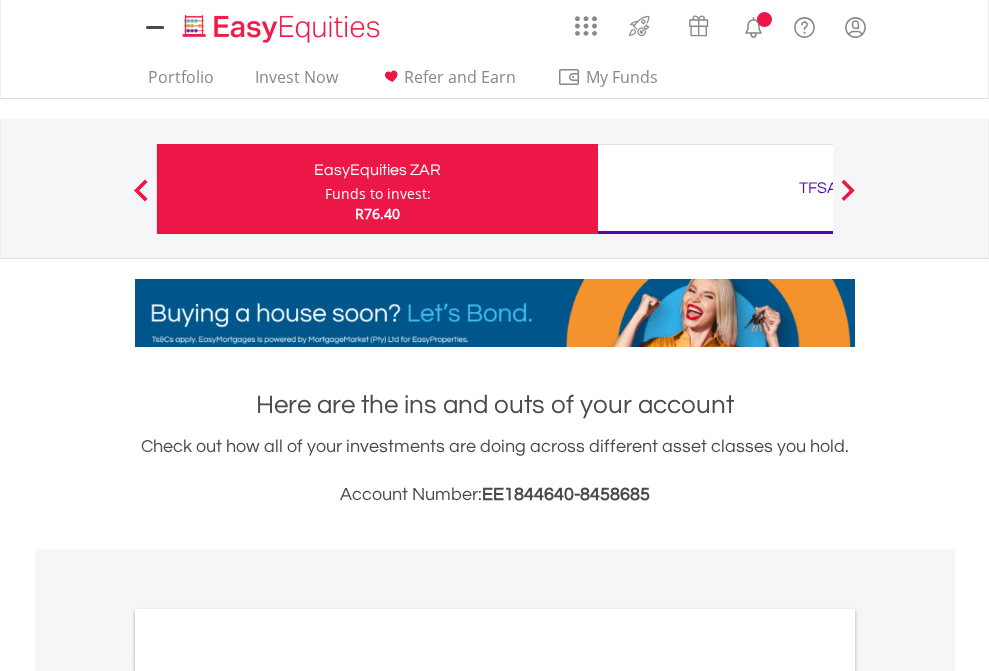 click on "All Holdings" at bounding box center [268, 1096] 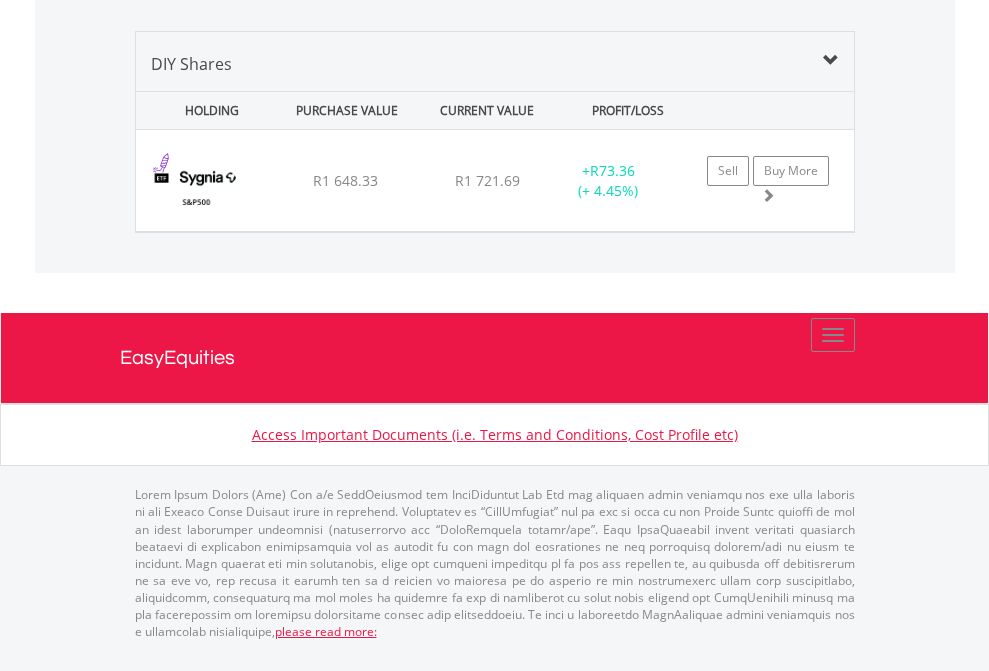 scroll, scrollTop: 2305, scrollLeft: 0, axis: vertical 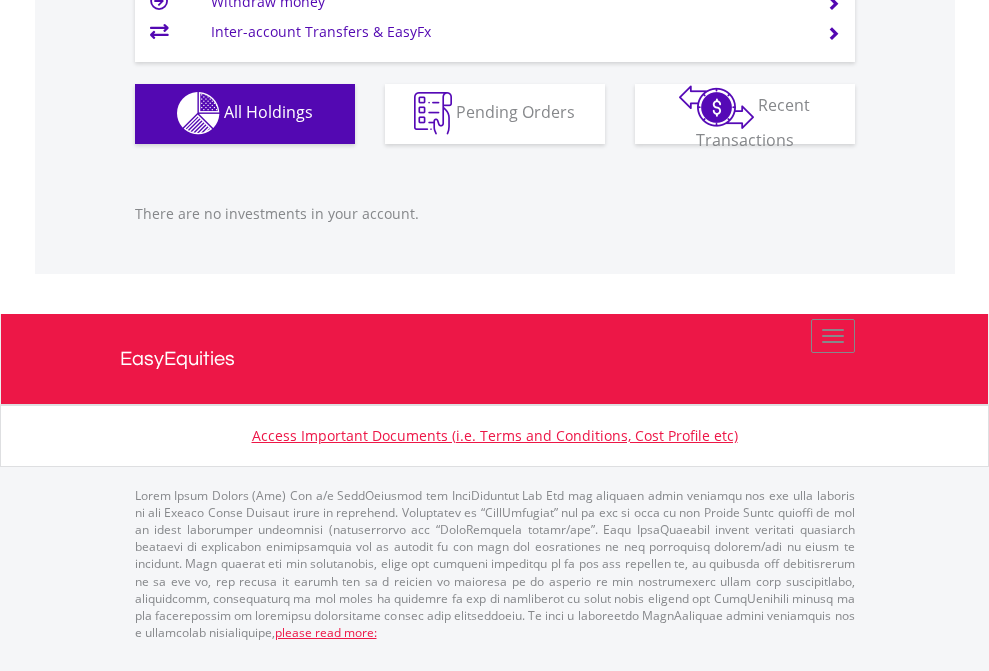 click on "EasyEquities USD" at bounding box center [818, -1142] 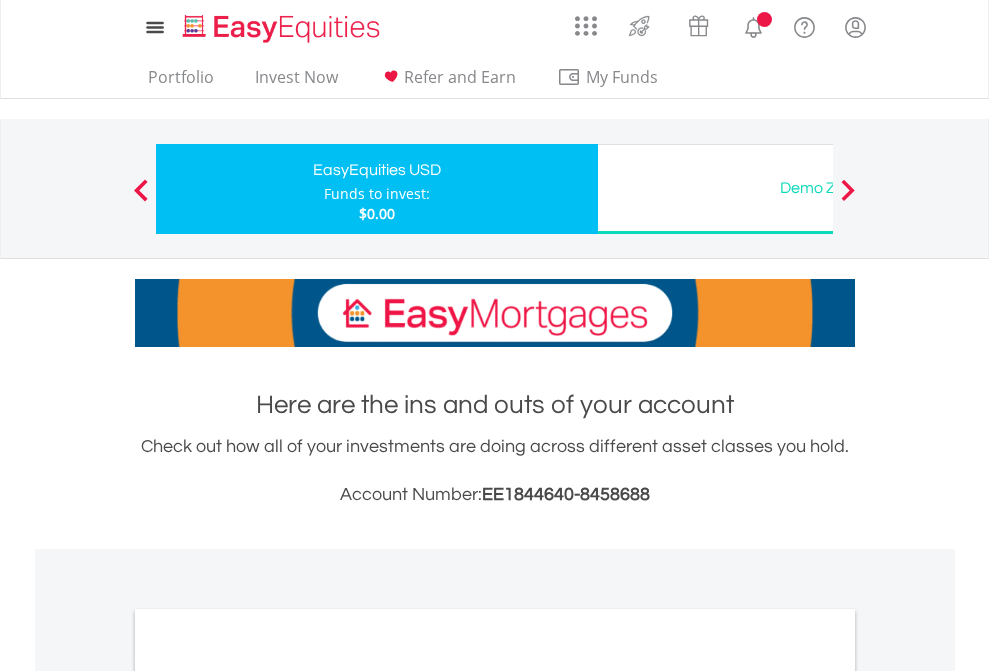 scroll, scrollTop: 0, scrollLeft: 0, axis: both 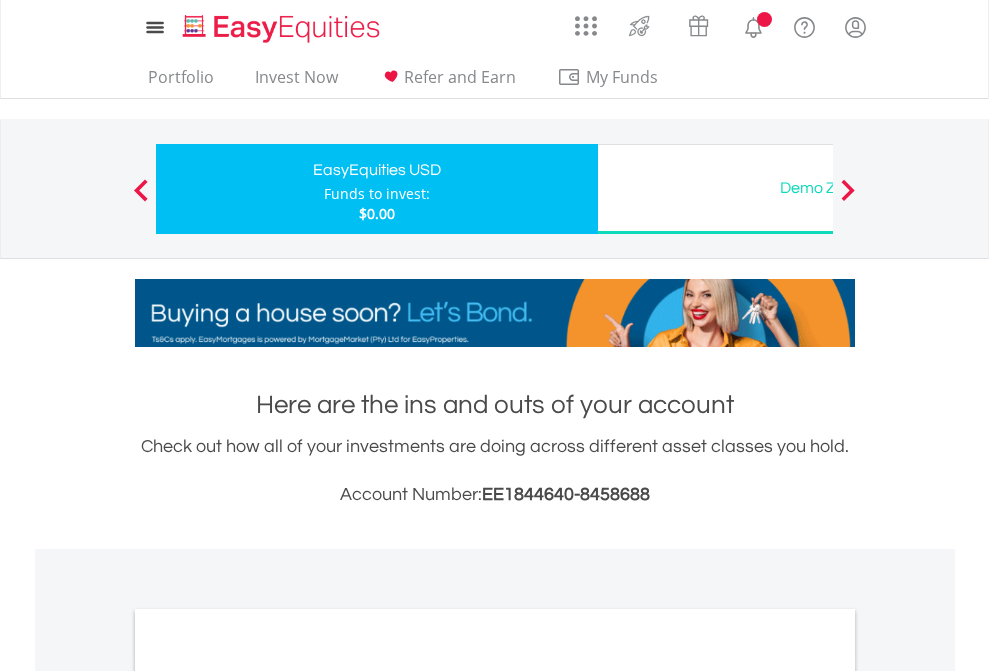 click on "All Holdings" at bounding box center (268, 1096) 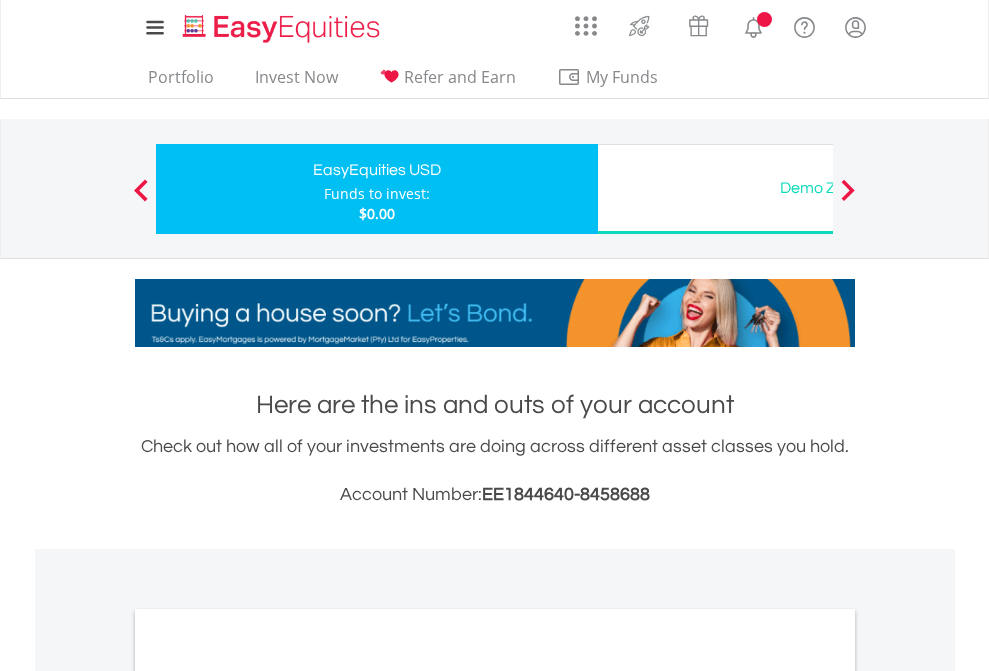scroll, scrollTop: 1202, scrollLeft: 0, axis: vertical 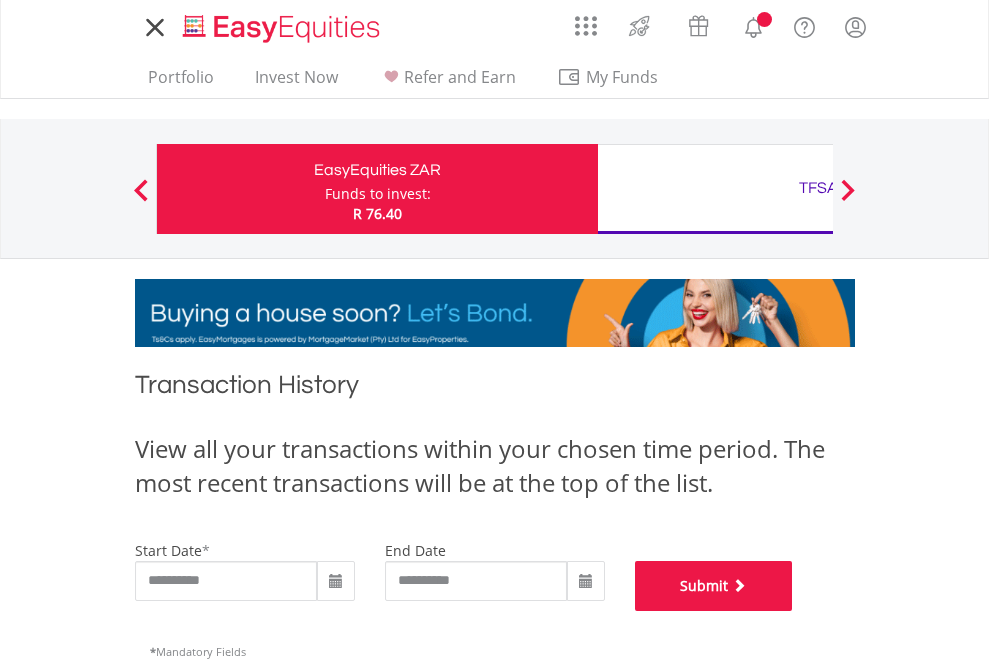 click on "Submit" at bounding box center [714, 586] 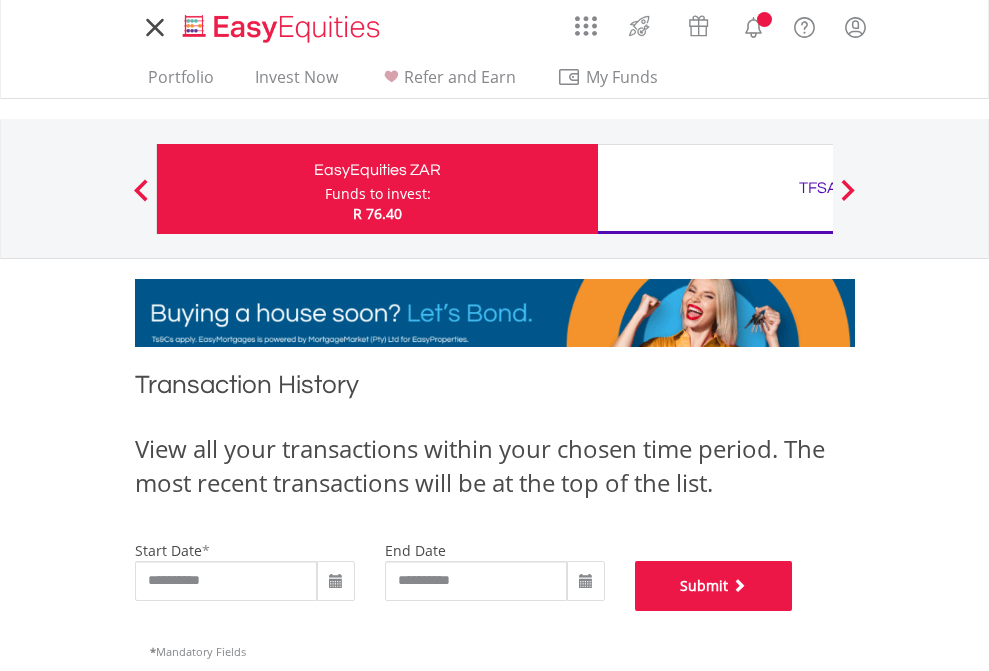 scroll, scrollTop: 811, scrollLeft: 0, axis: vertical 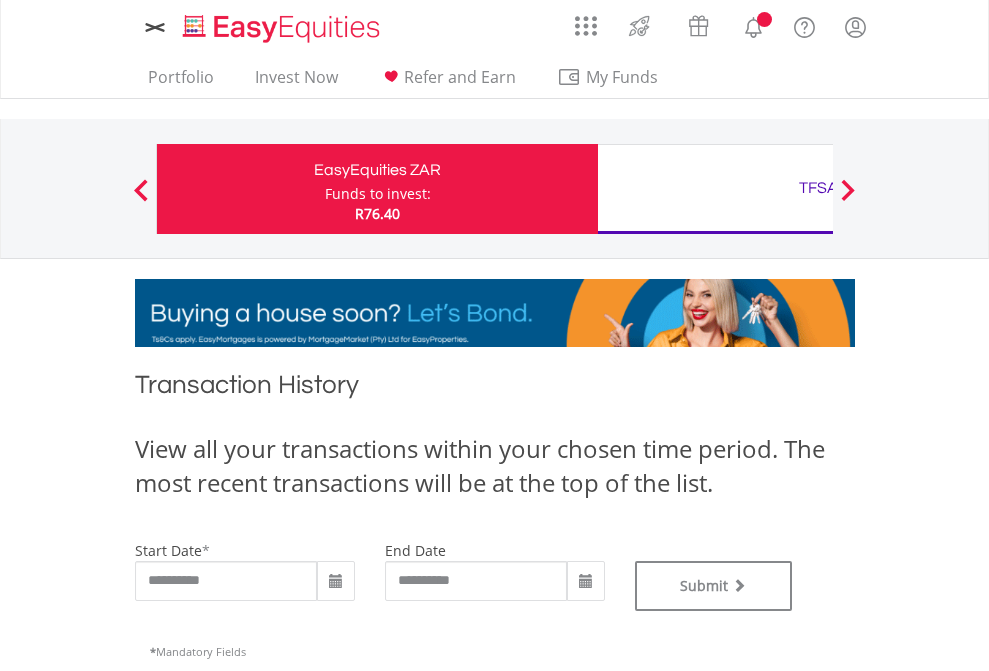 click on "TFSA" at bounding box center (818, 188) 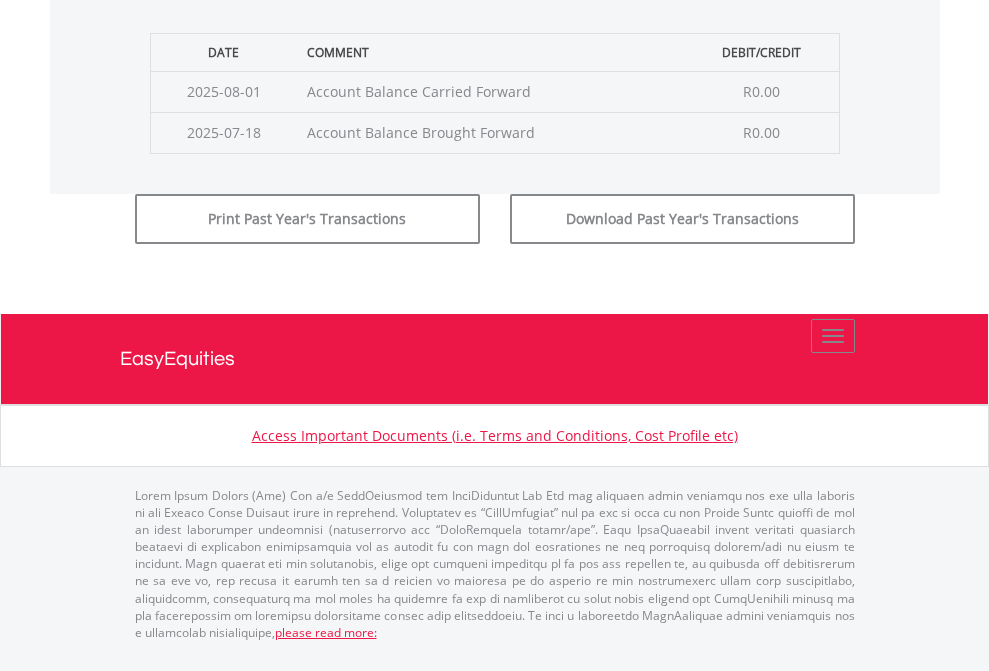 click on "Submit" at bounding box center [714, -183] 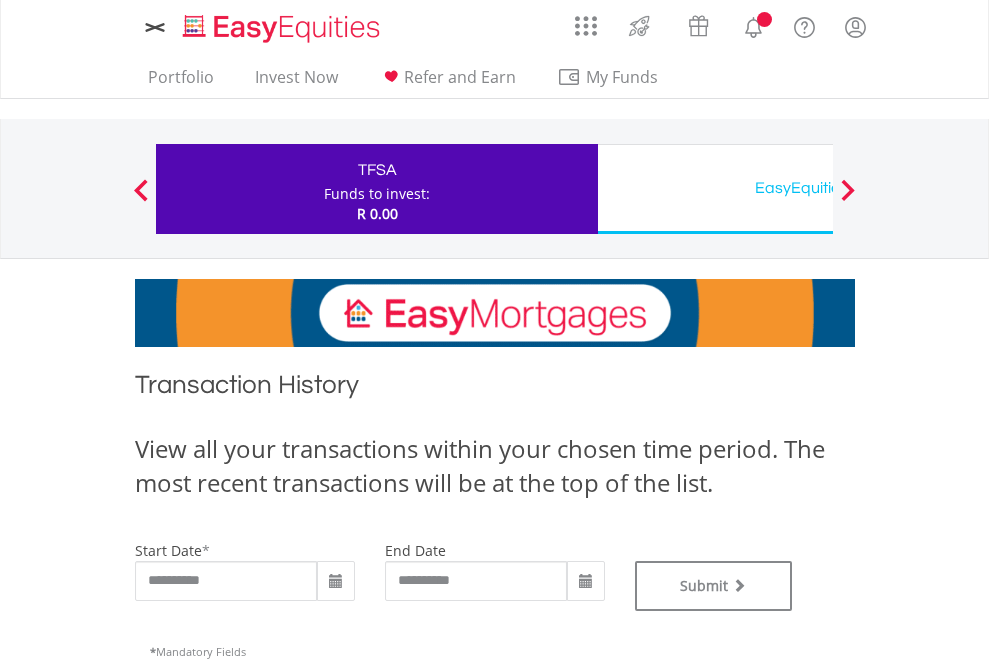 scroll, scrollTop: 0, scrollLeft: 0, axis: both 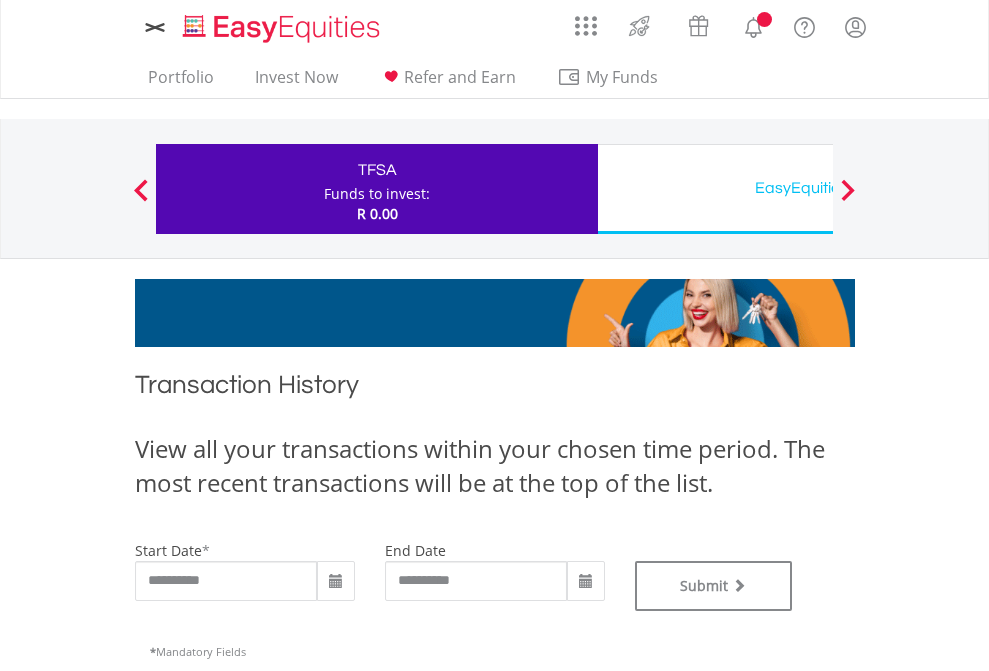click on "EasyEquities USD" at bounding box center (818, 188) 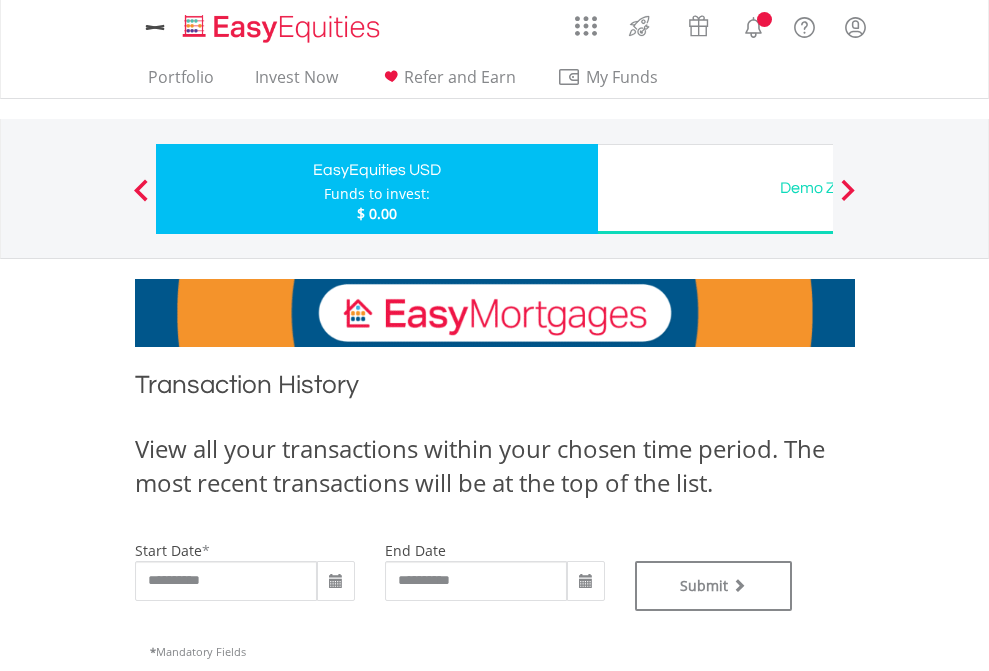 type on "**********" 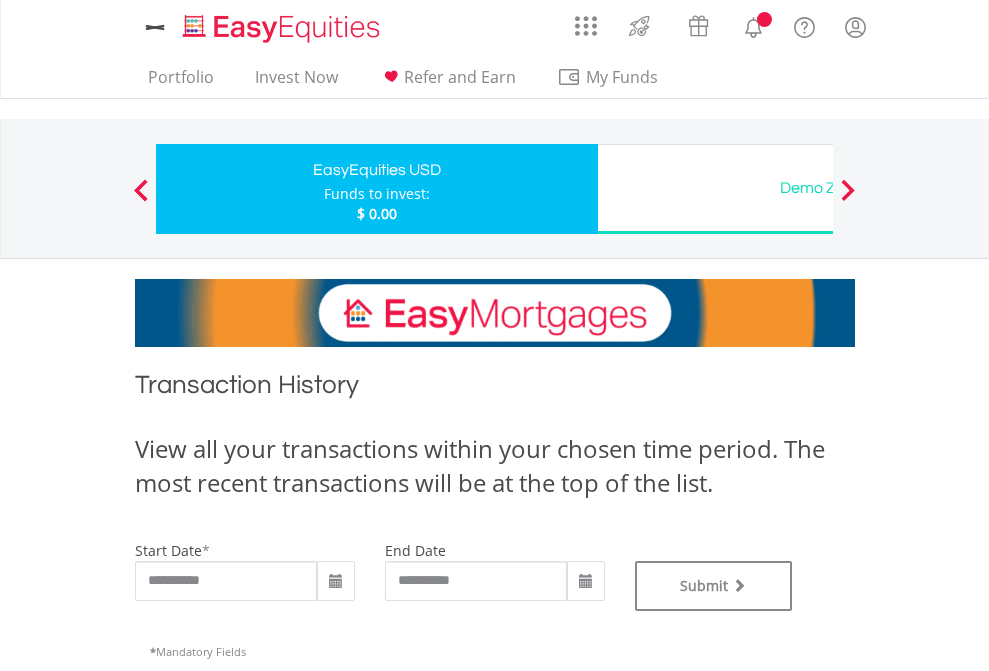 scroll, scrollTop: 0, scrollLeft: 0, axis: both 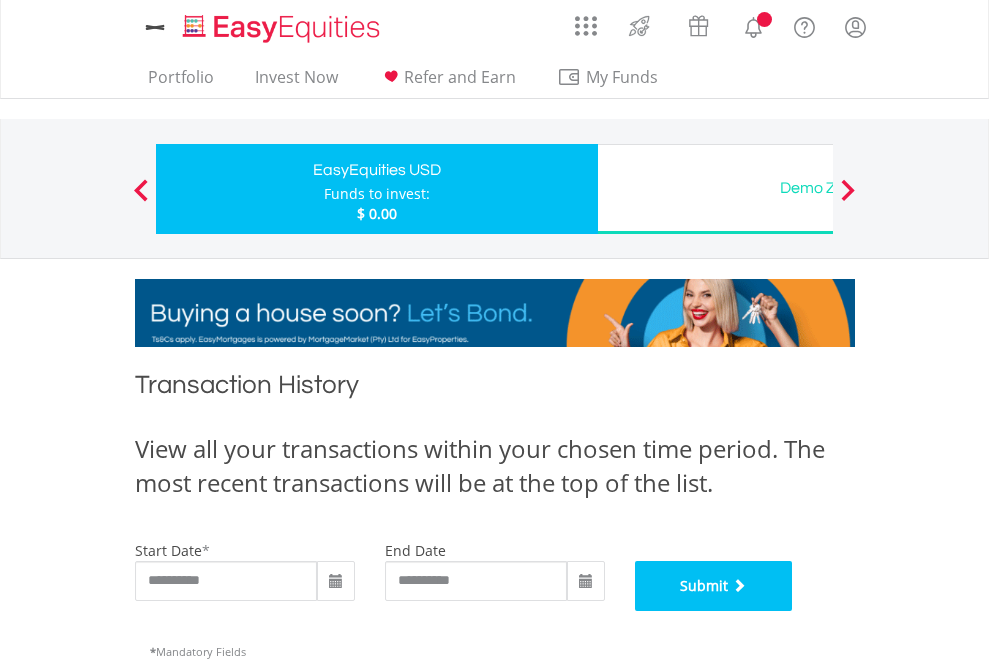 click on "Submit" at bounding box center [714, 586] 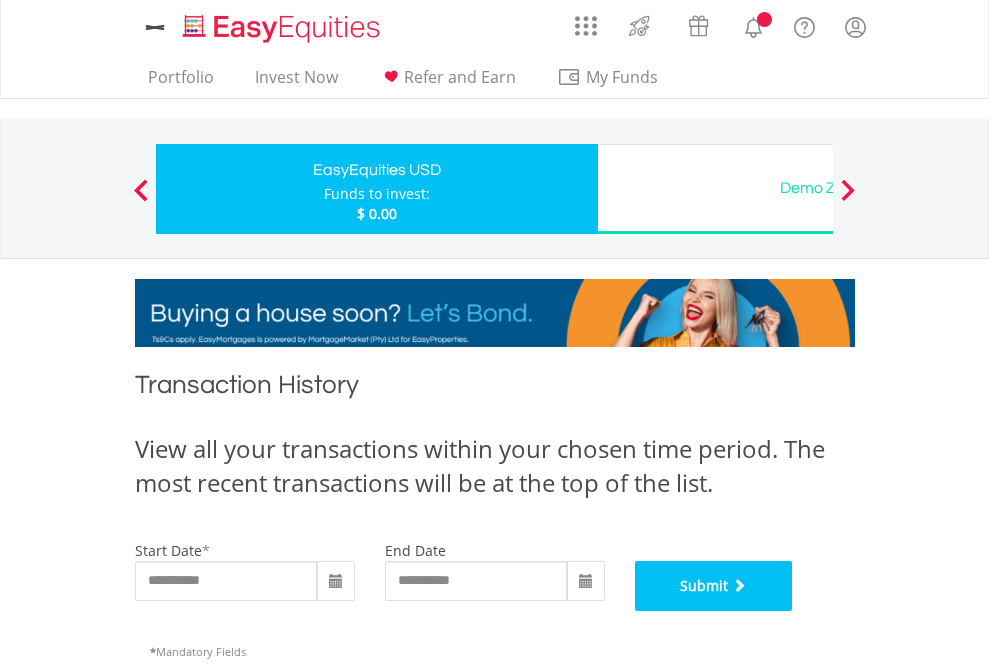 scroll, scrollTop: 811, scrollLeft: 0, axis: vertical 